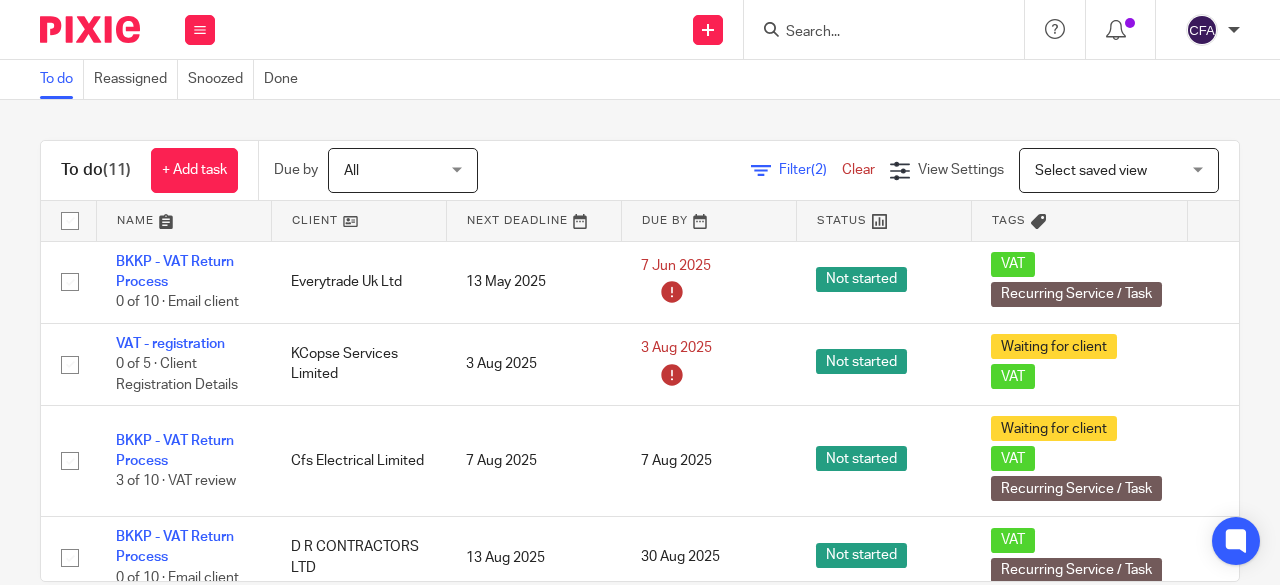 scroll, scrollTop: 0, scrollLeft: 0, axis: both 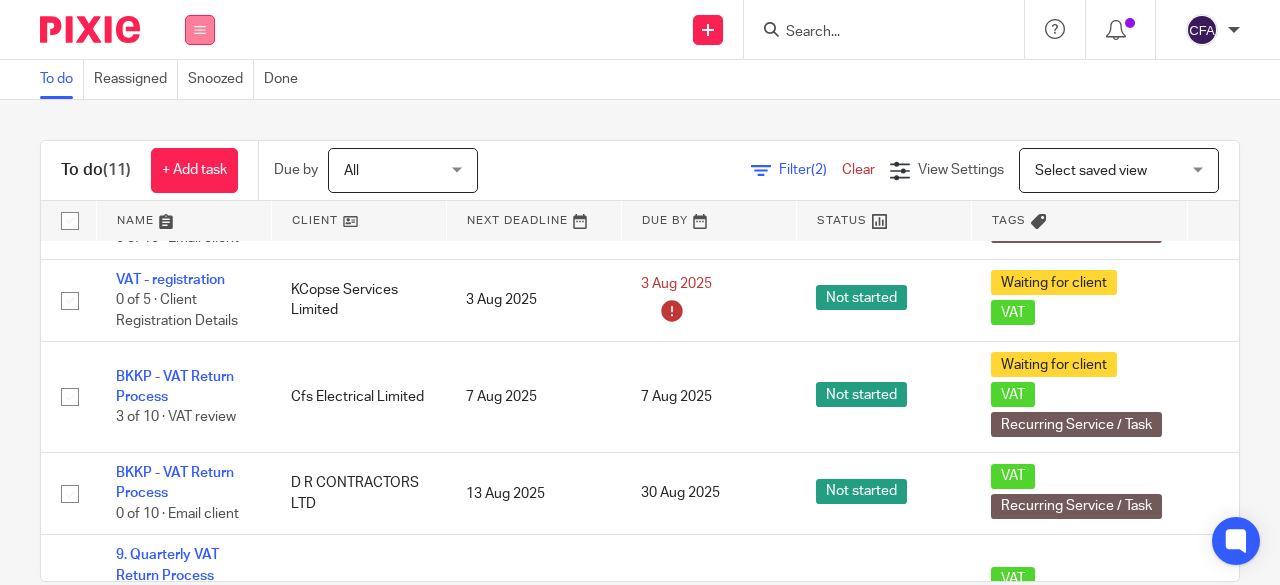 click at bounding box center [200, 30] 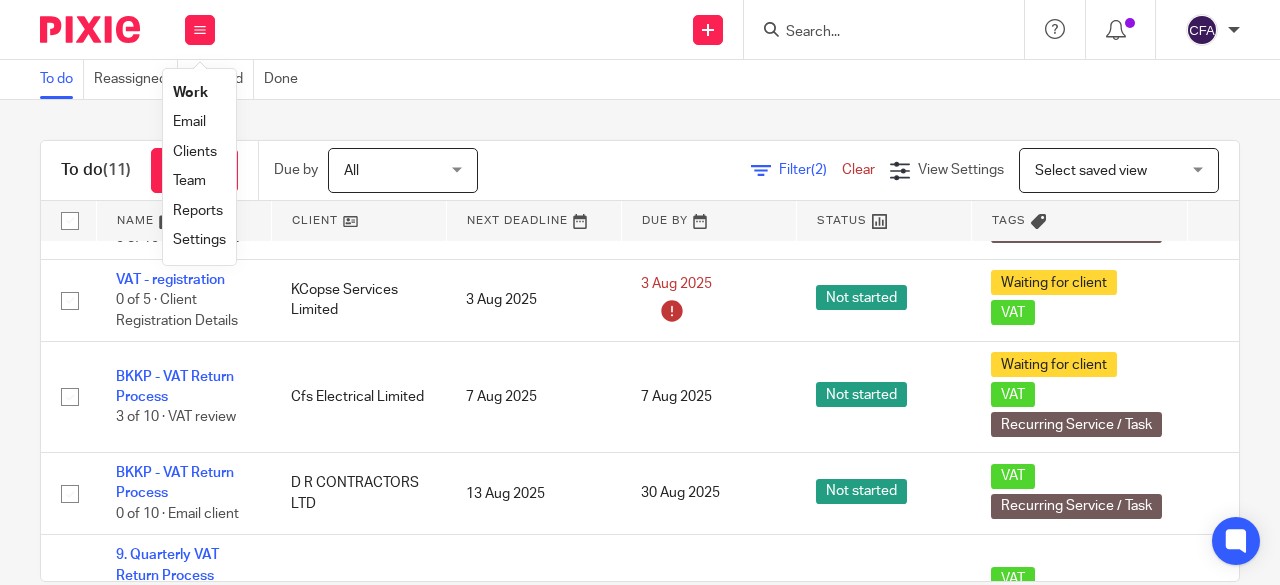 click on "Work" at bounding box center (190, 93) 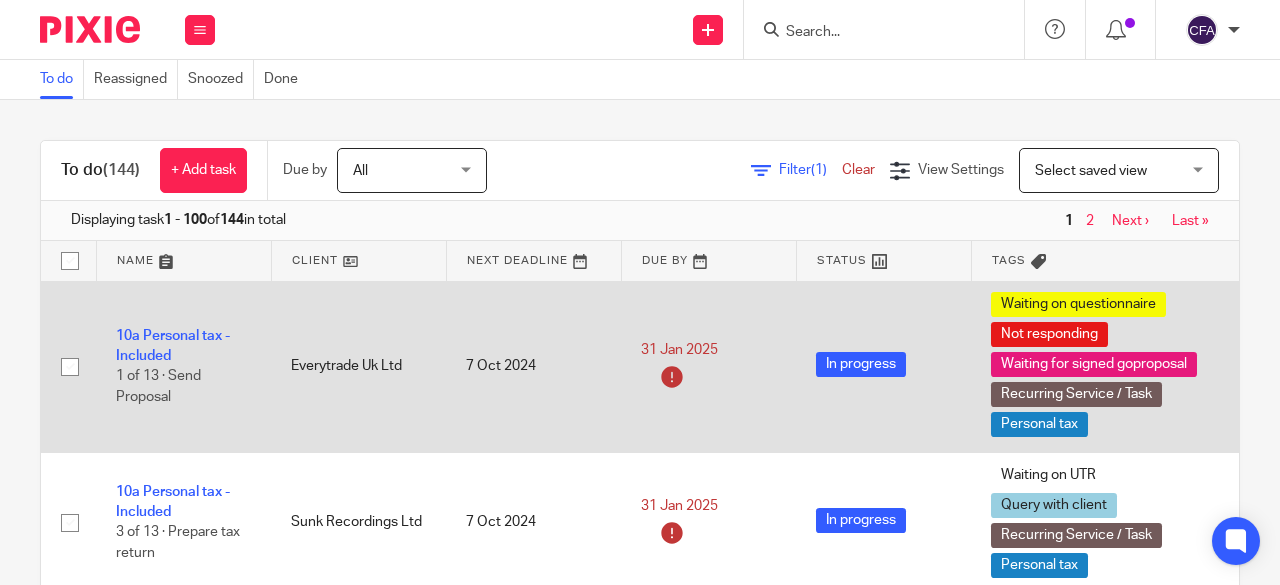 scroll, scrollTop: 0, scrollLeft: 0, axis: both 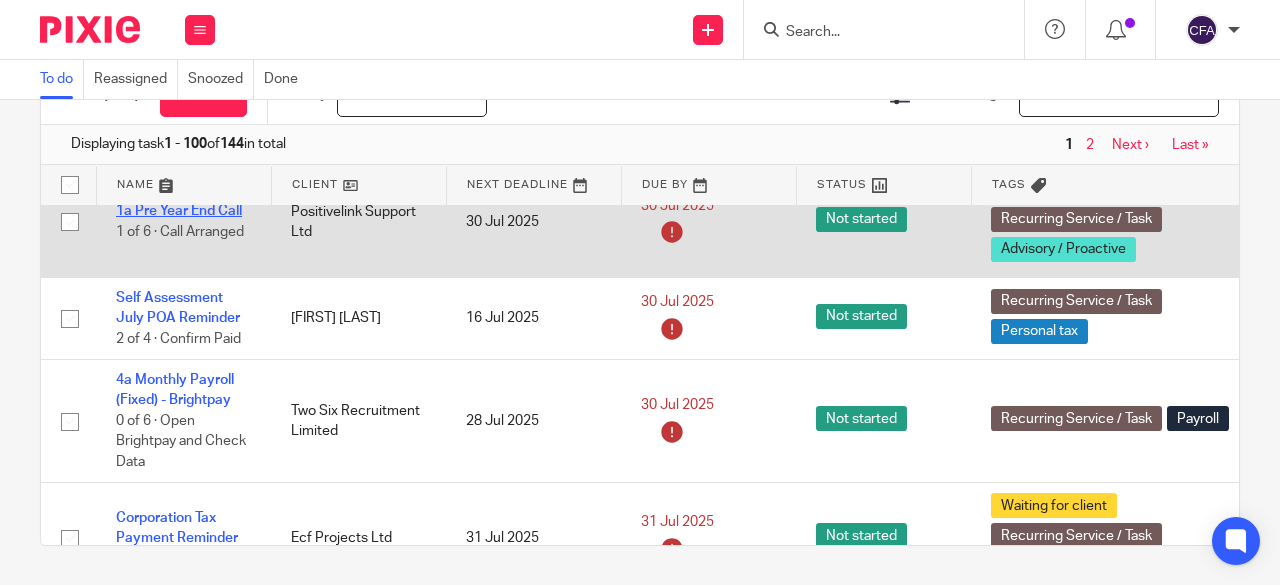 click on "1a Pre Year End Call" at bounding box center [179, 211] 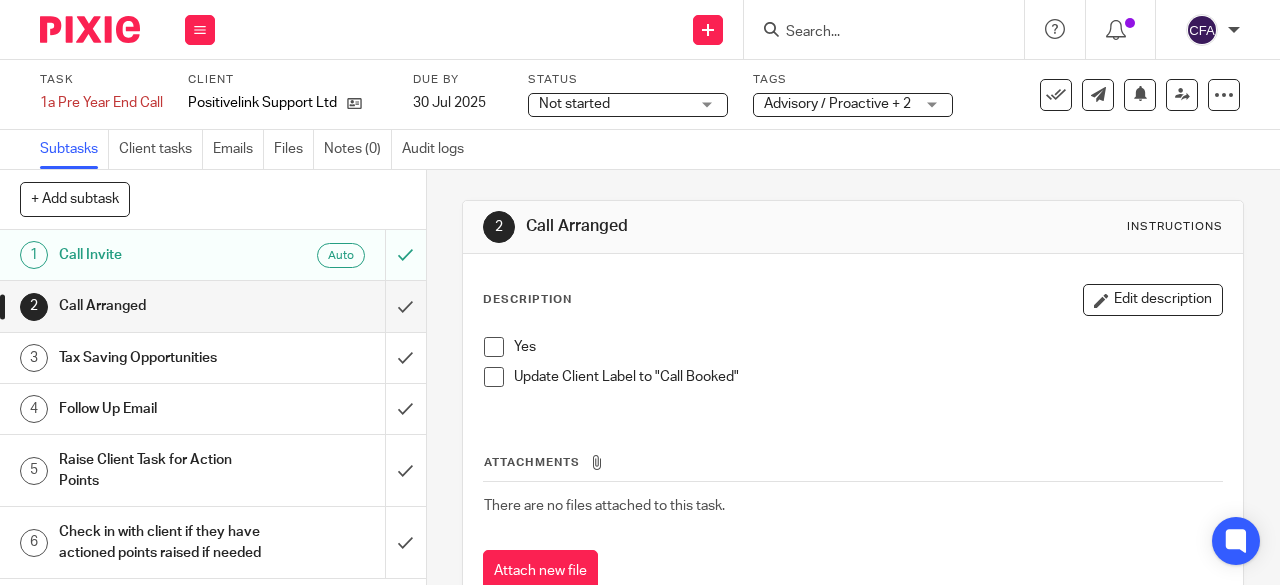 scroll, scrollTop: 0, scrollLeft: 0, axis: both 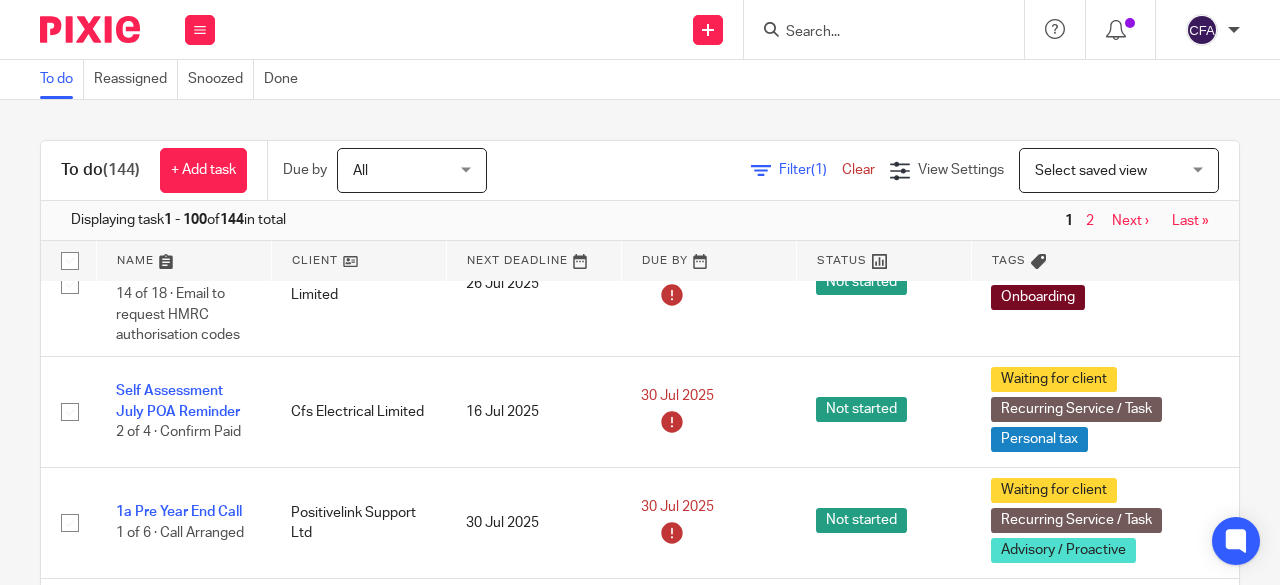 click on "26 Jul 2025" at bounding box center (533, 285) 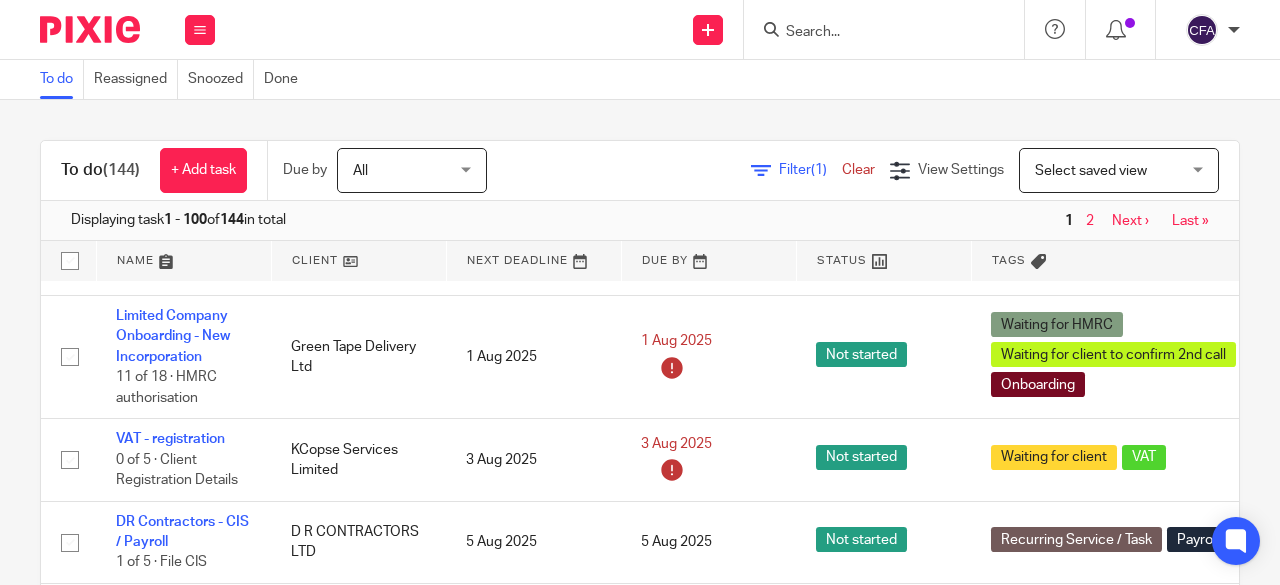 scroll, scrollTop: 4372, scrollLeft: 0, axis: vertical 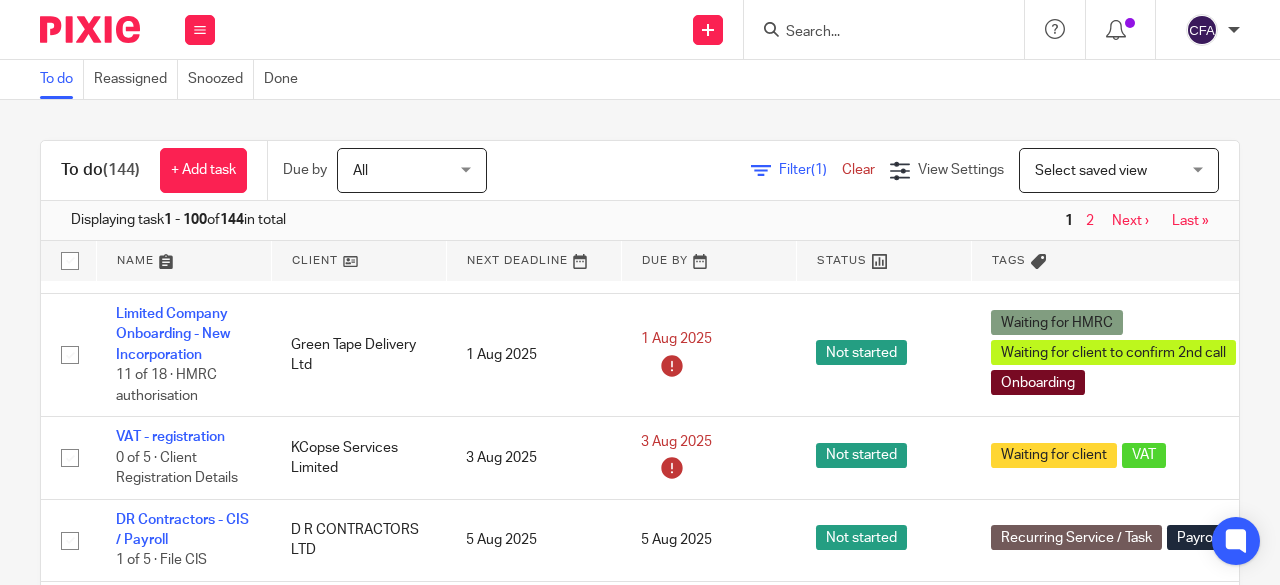 click on "Charlotte & Finn Accrue" at bounding box center [1208, 30] 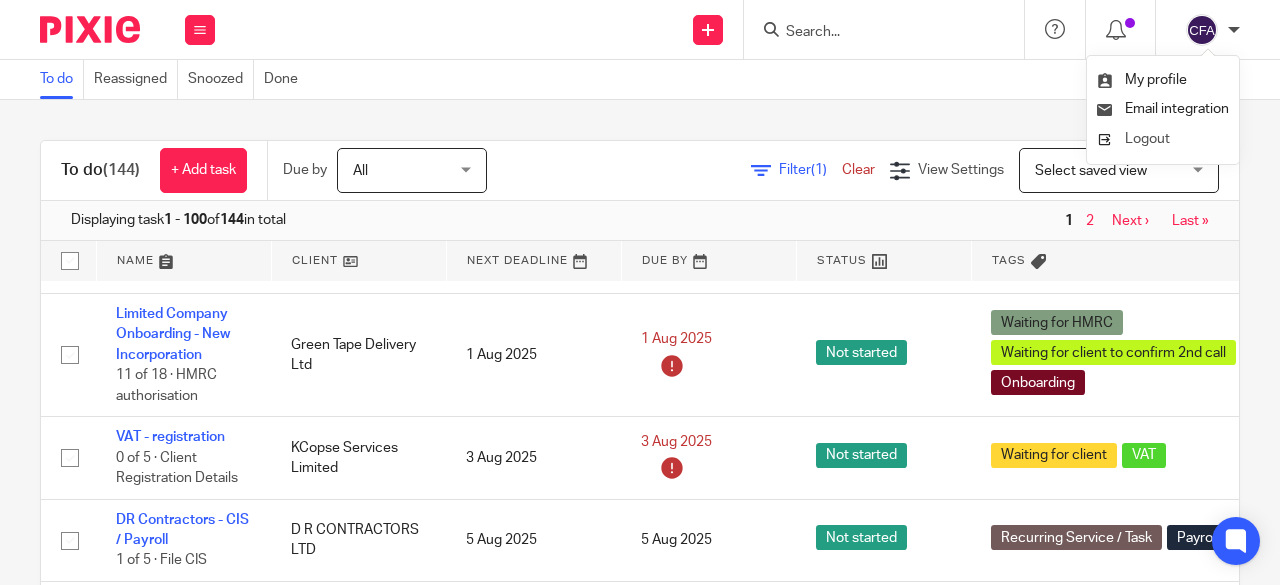 click on "Logout" at bounding box center [1163, 139] 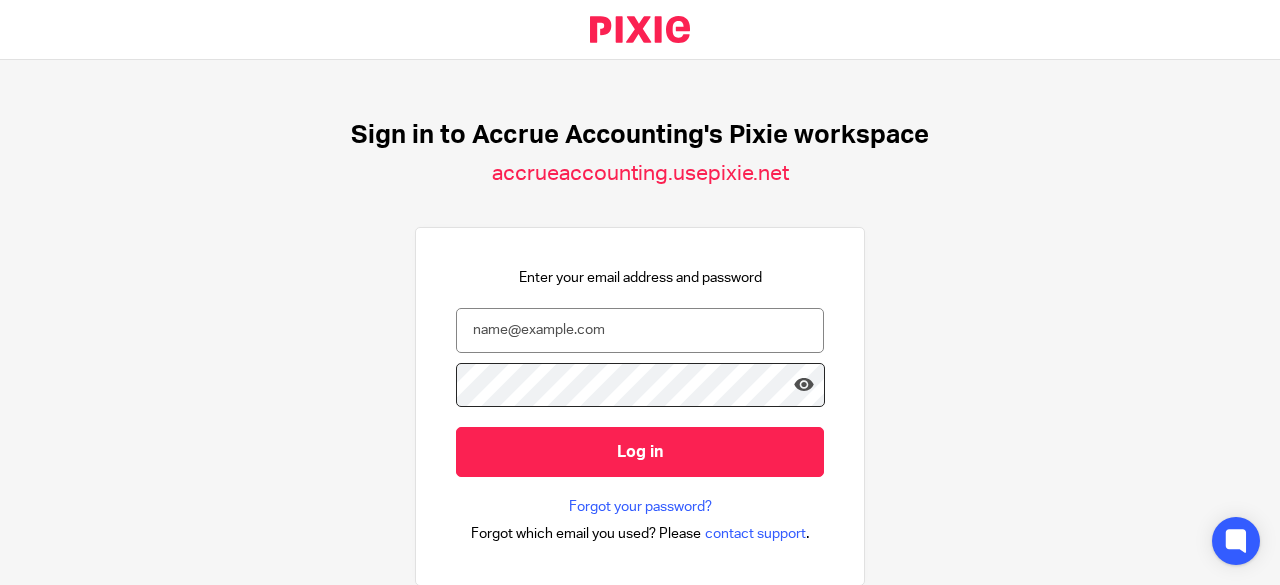 scroll, scrollTop: 0, scrollLeft: 0, axis: both 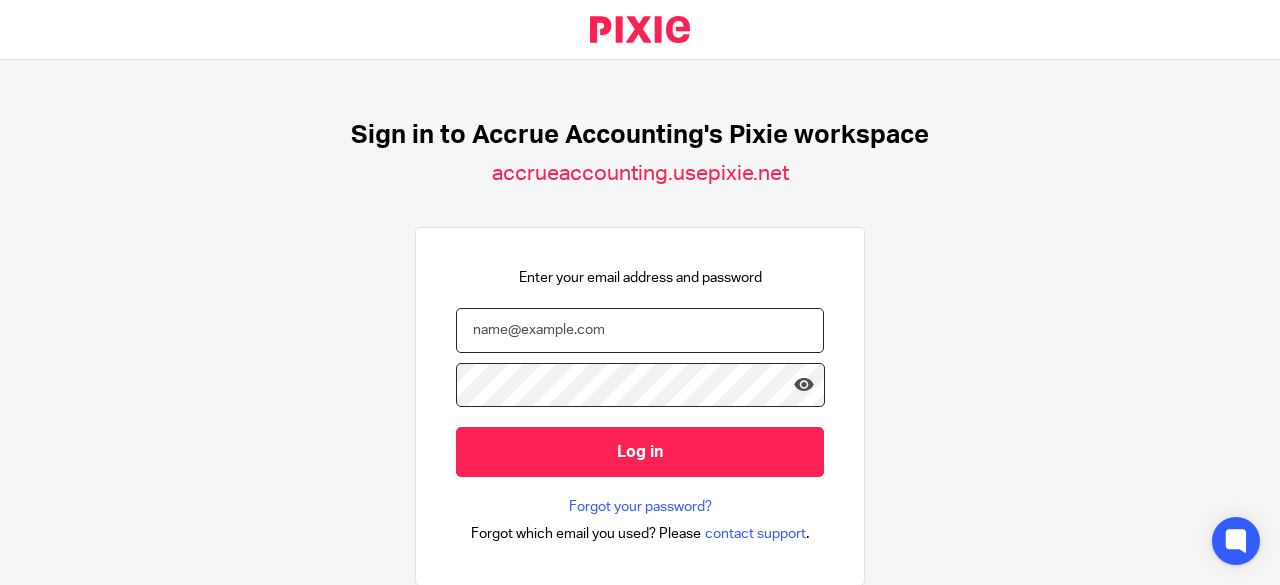 type on "finn@accrueaccounting.co.uk" 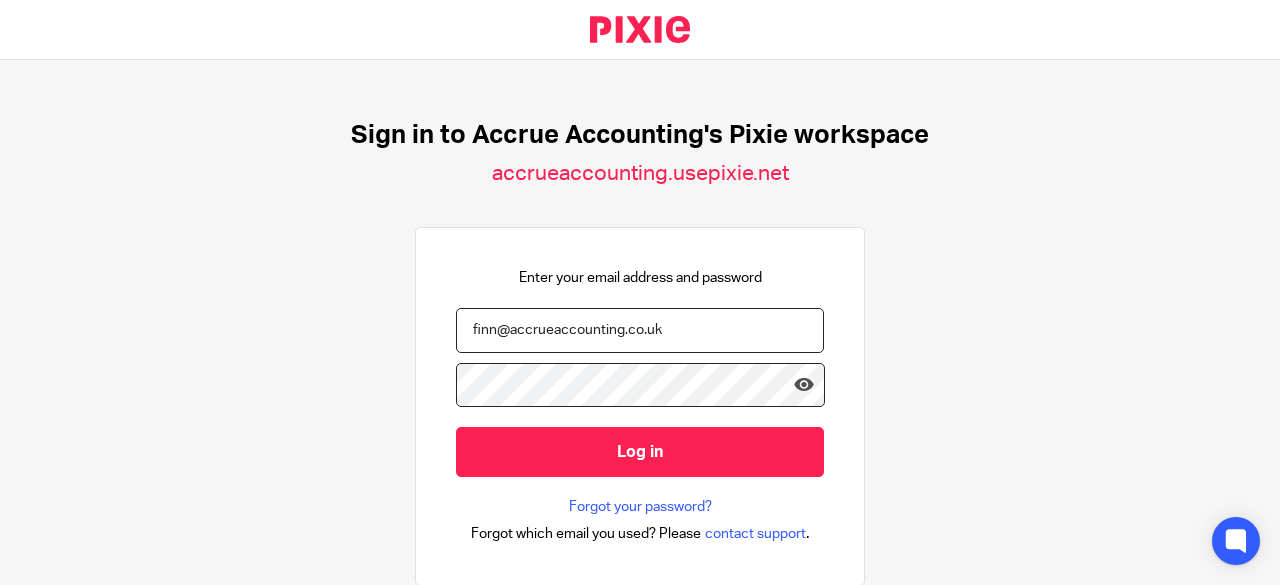 click on "Log in" at bounding box center (640, 451) 